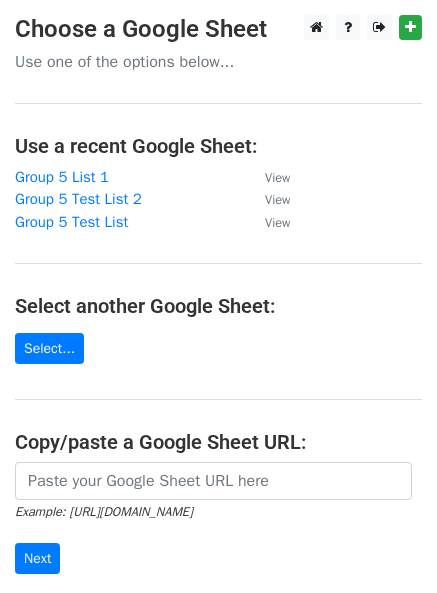 scroll, scrollTop: 0, scrollLeft: 0, axis: both 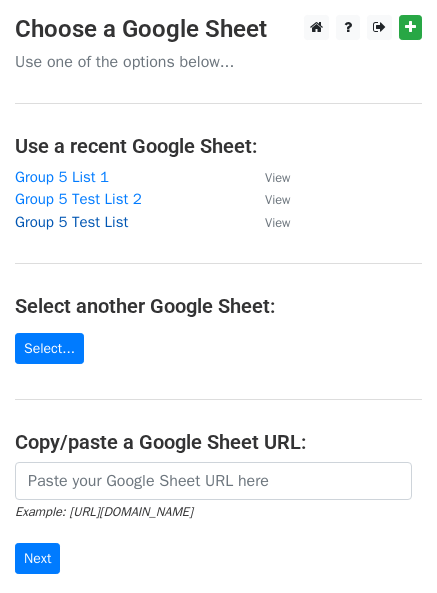 click on "Group 5 Test List" at bounding box center (71, 222) 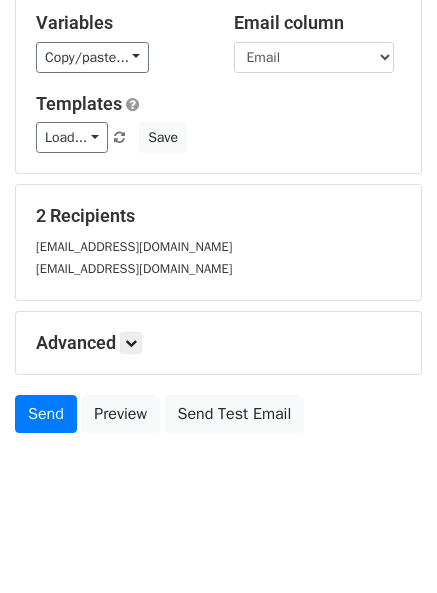 scroll, scrollTop: 126, scrollLeft: 0, axis: vertical 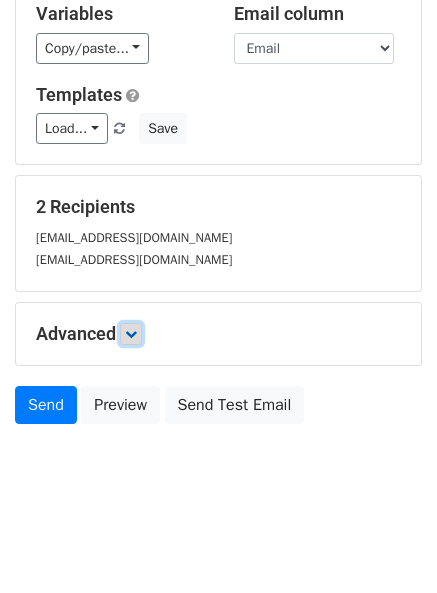 click at bounding box center (131, 334) 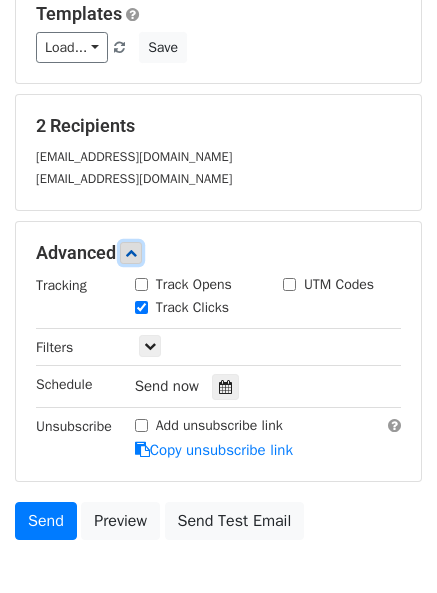 scroll, scrollTop: 227, scrollLeft: 0, axis: vertical 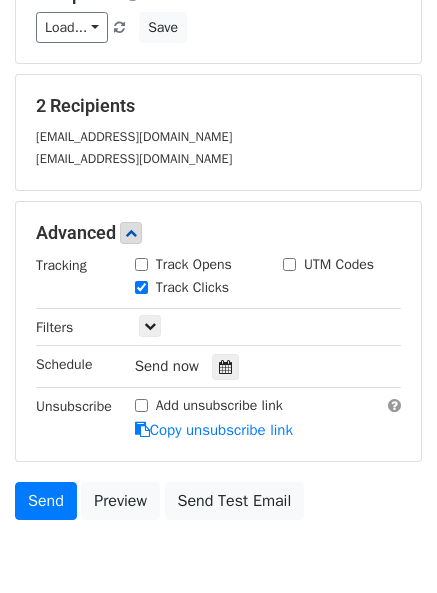 click on "Track Clicks" at bounding box center (141, 287) 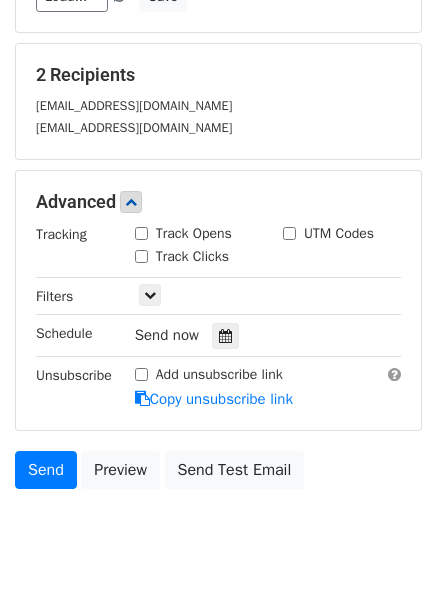 scroll, scrollTop: 322, scrollLeft: 0, axis: vertical 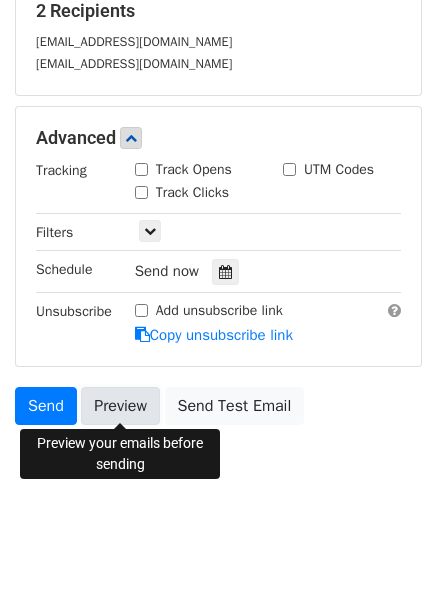 click on "Preview" at bounding box center (120, 406) 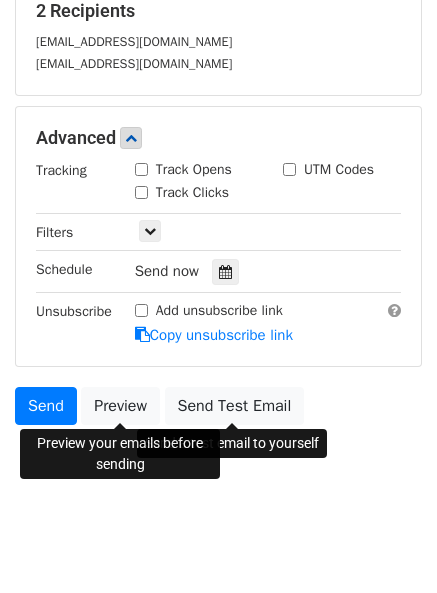 click on "New Campaign
Daily emails left: 29
Google Sheet:
Group 5 Test List
Variables
Copy/paste...
{{First Name}}
{{Email}}
Email column
First Name
Email
Templates
Load...
No templates saved
Save
2 Recipients
bimrecapdutch@gmail.com
bimrecapukrainian@gmail.com
Advanced
Tracking
Track Opens
UTM Codes
Track Clicks
Filters
Only include spreadsheet rows that match the following filters:
Schedule
Send now
Unsubscribe
Add unsubscribe link
Copy unsubscribe link
Send
Preview
Send Test Email
July August September October November December 2025
Sun Mon Tue Wed Thu Fri Sat
29 30 1 2 3" at bounding box center [218, 136] 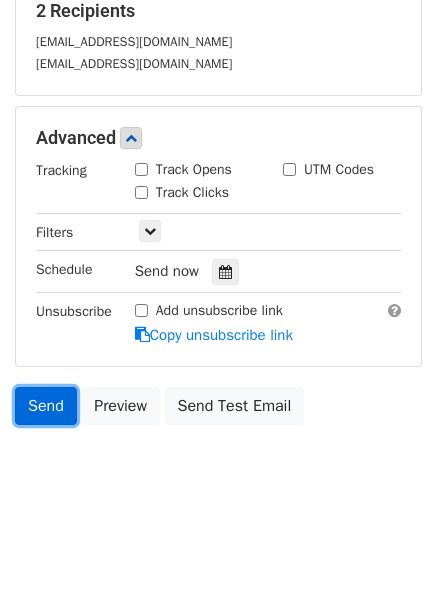 click on "Send" at bounding box center [46, 406] 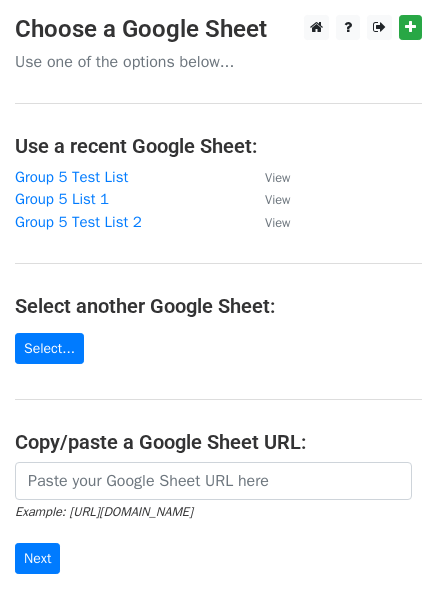 scroll, scrollTop: 0, scrollLeft: 0, axis: both 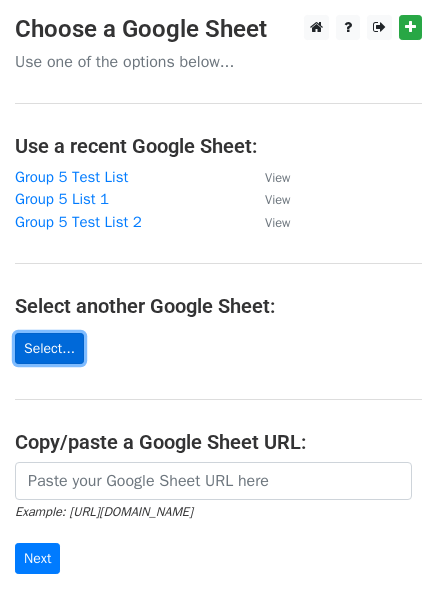 click on "Select..." at bounding box center [49, 348] 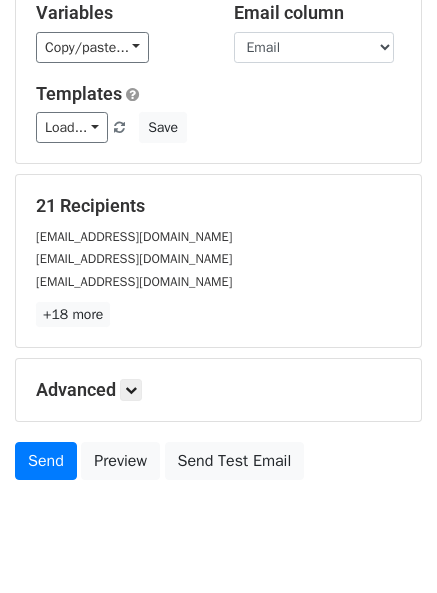 scroll, scrollTop: 184, scrollLeft: 0, axis: vertical 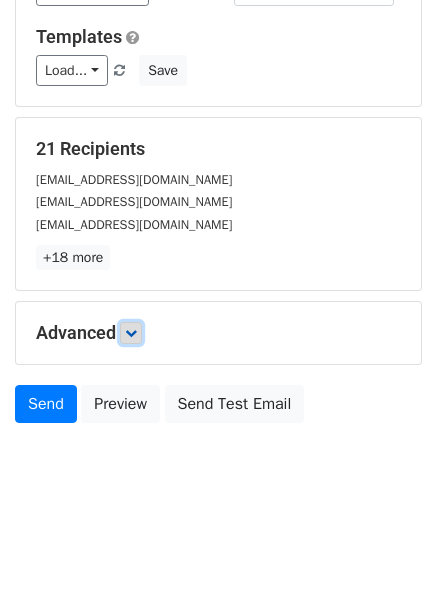 click at bounding box center [131, 333] 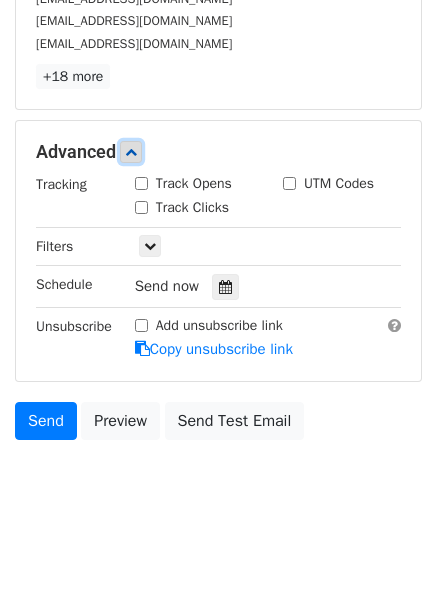 scroll, scrollTop: 380, scrollLeft: 0, axis: vertical 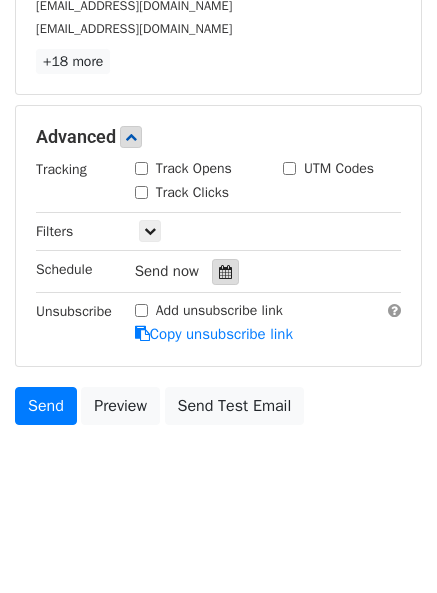 click at bounding box center [225, 272] 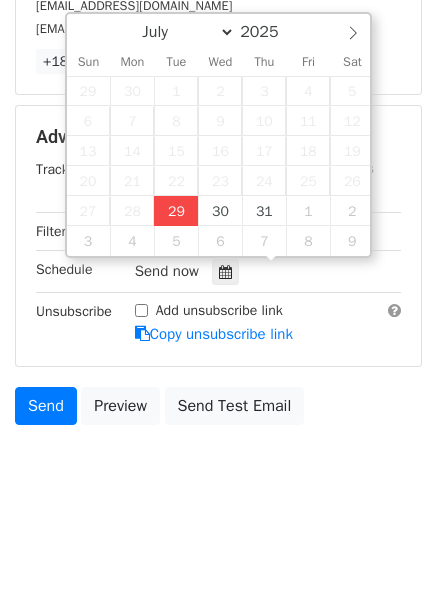 type on "2025-07-29 12:00" 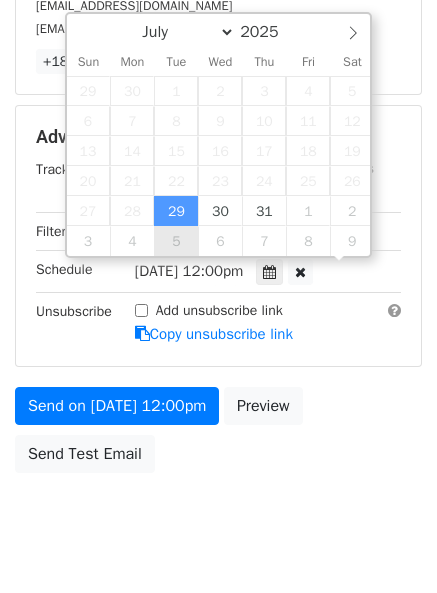 scroll, scrollTop: 1, scrollLeft: 0, axis: vertical 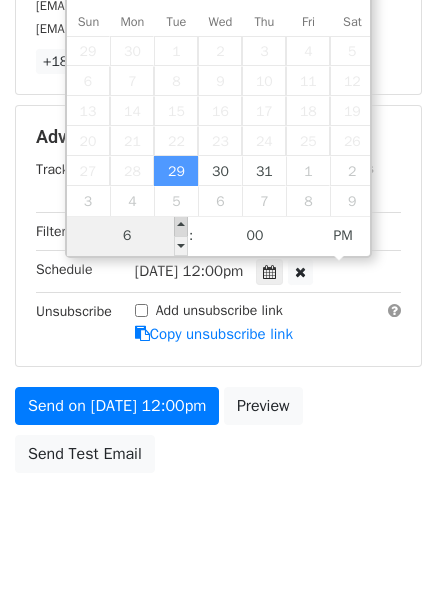 type on "06" 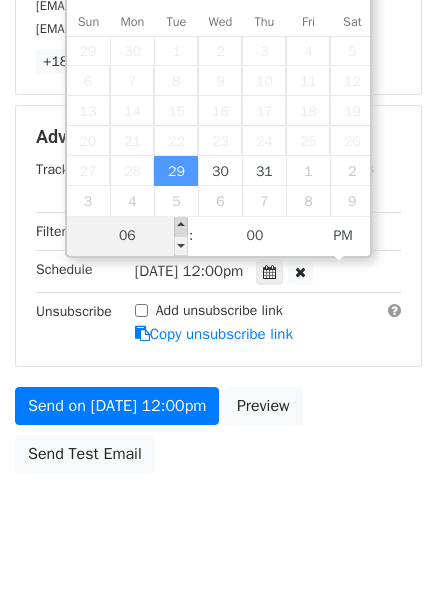 type on "2025-07-29 18:00" 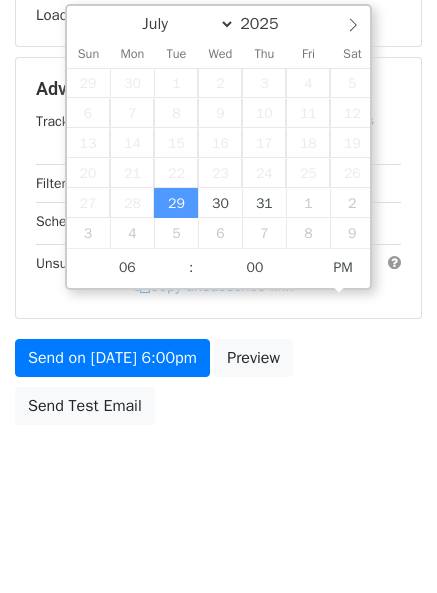 scroll, scrollTop: 380, scrollLeft: 0, axis: vertical 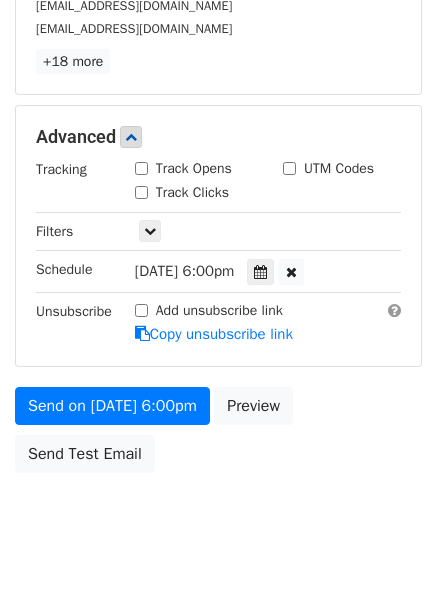 click on "Send on Jul 29 at 6:00pm
Preview
Send Test Email" at bounding box center (218, 435) 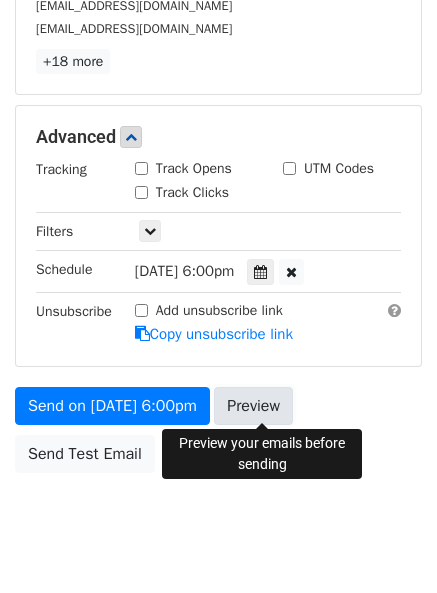 click on "Preview" at bounding box center [253, 406] 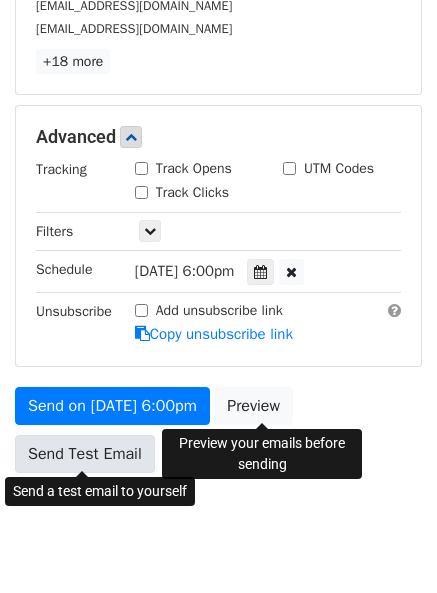 click on "Send Test Email" at bounding box center (85, 454) 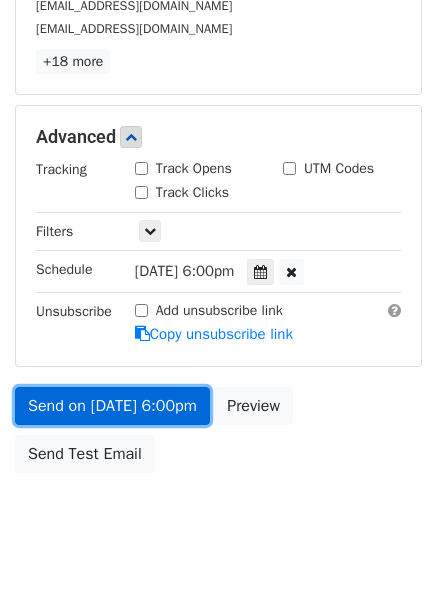 click on "Send on Jul 29 at 6:00pm" at bounding box center [112, 406] 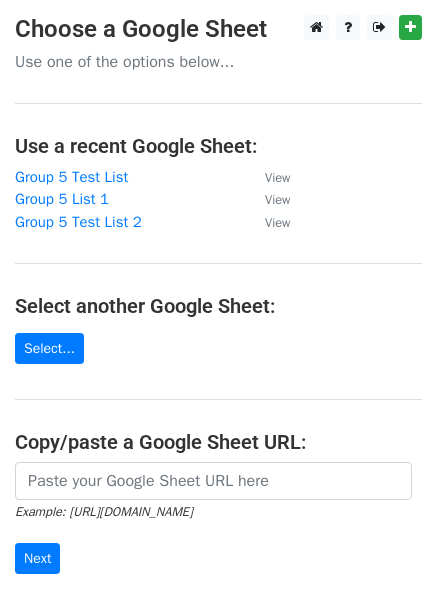 scroll, scrollTop: 0, scrollLeft: 0, axis: both 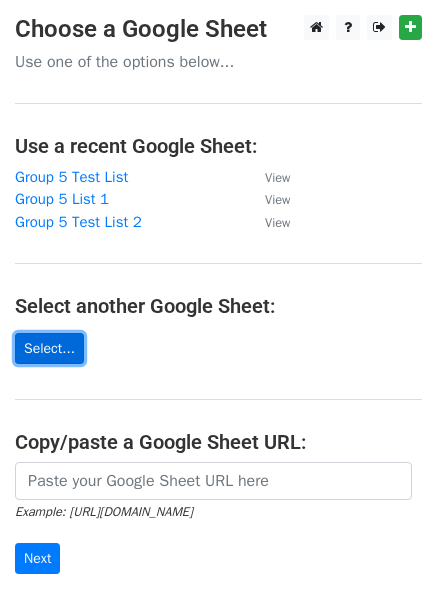 click on "Select..." at bounding box center (49, 348) 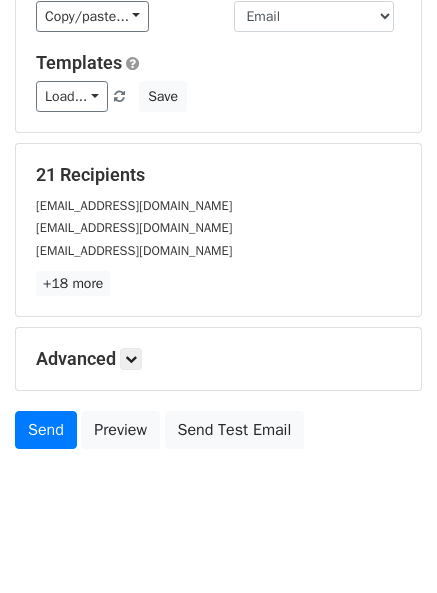 scroll, scrollTop: 184, scrollLeft: 0, axis: vertical 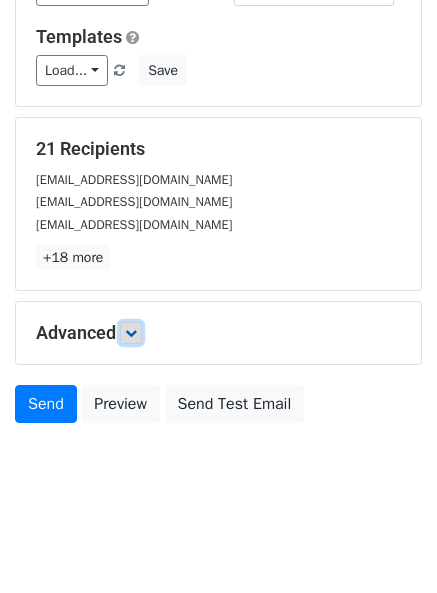 click at bounding box center [131, 333] 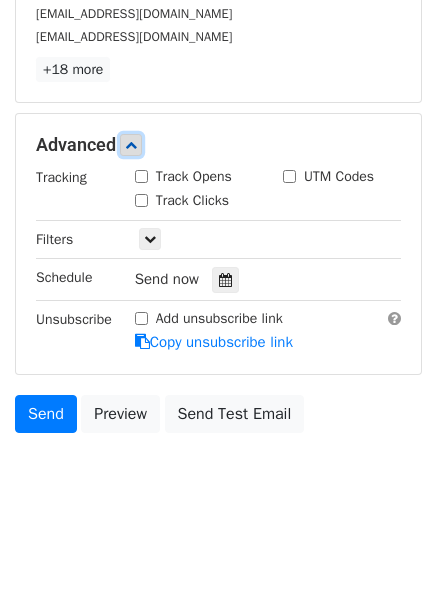 scroll, scrollTop: 380, scrollLeft: 0, axis: vertical 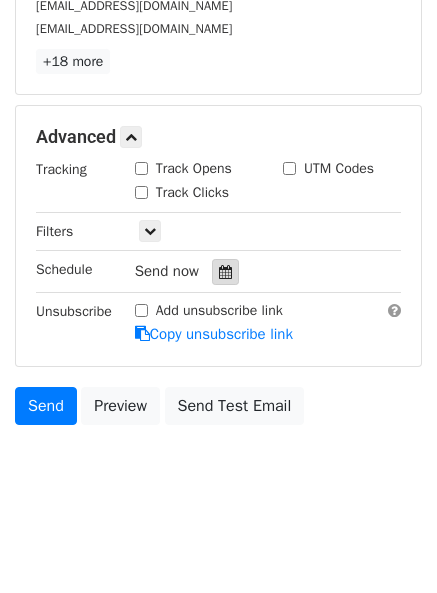click at bounding box center (225, 272) 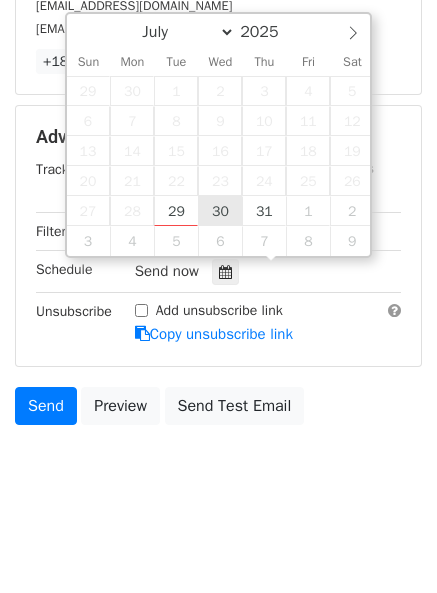 type on "2025-07-30 12:00" 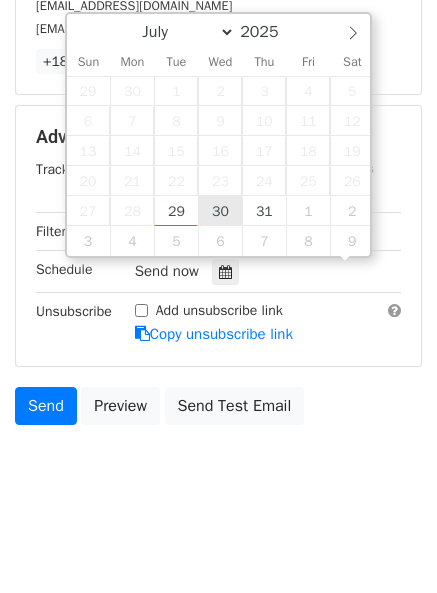 scroll, scrollTop: 1, scrollLeft: 0, axis: vertical 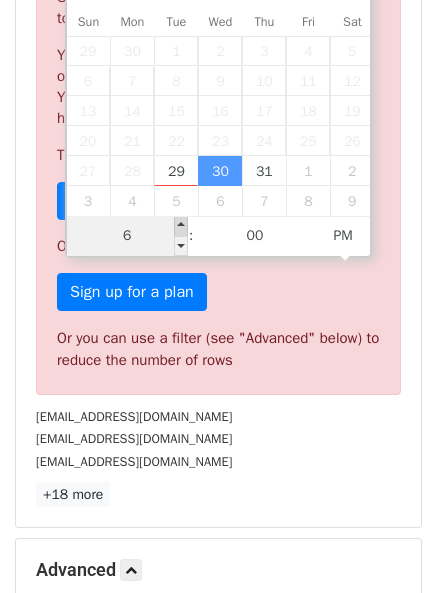 type on "06" 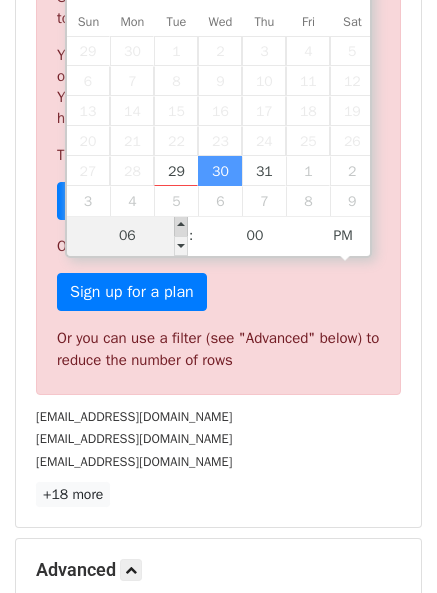 type on "2025-07-30 18:00" 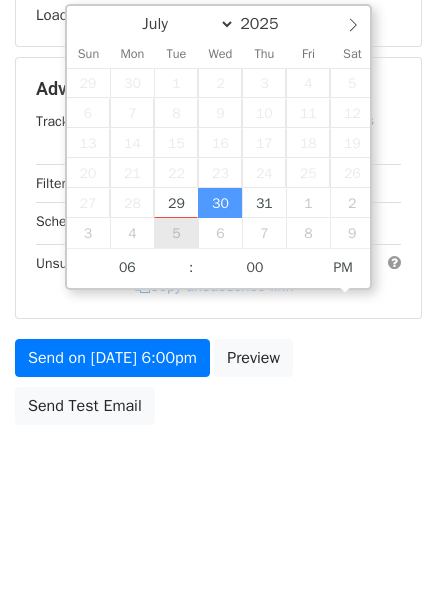 scroll, scrollTop: 380, scrollLeft: 0, axis: vertical 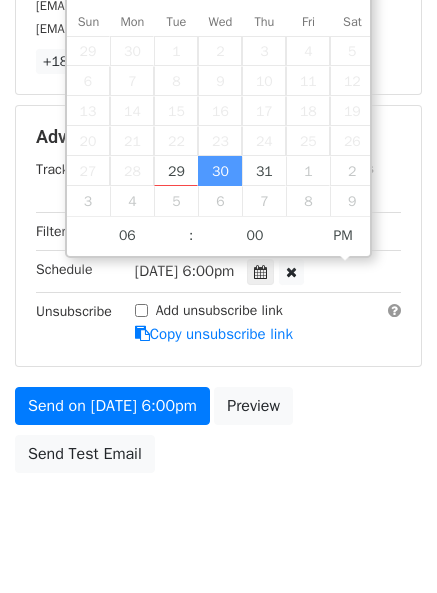 click on "Send on Jul 30 at 6:00pm
Preview
Send Test Email" at bounding box center [218, 435] 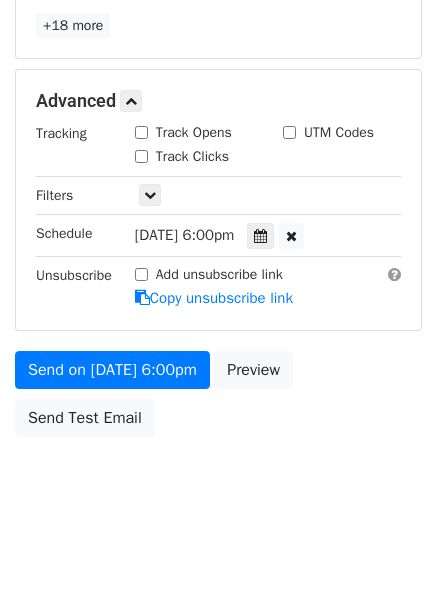 scroll, scrollTop: 428, scrollLeft: 0, axis: vertical 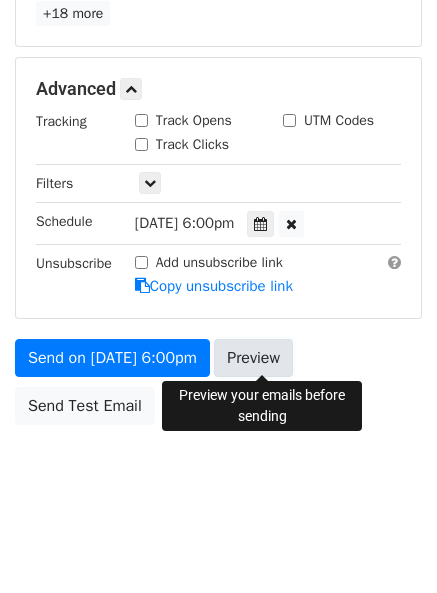 click on "Preview" at bounding box center (253, 358) 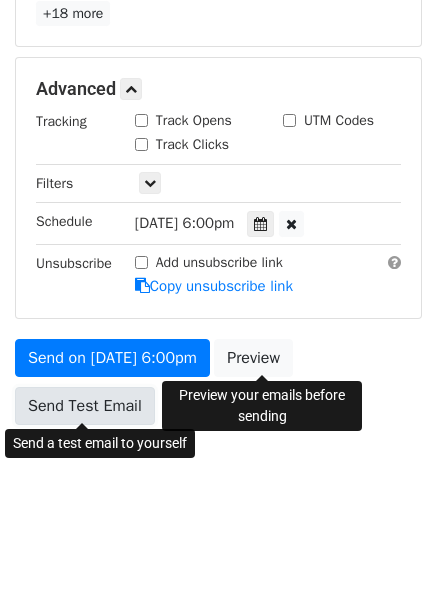 click on "Send Test Email" at bounding box center [85, 406] 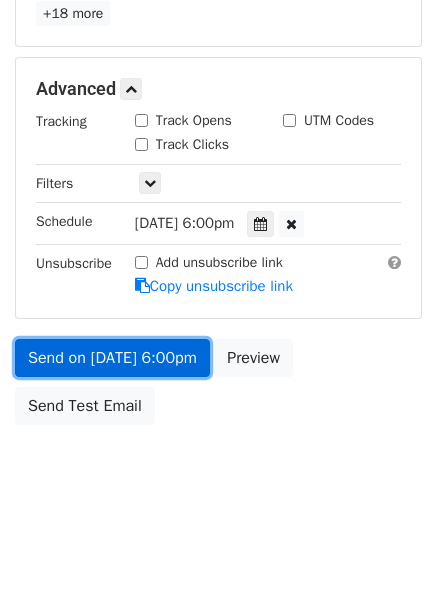 click on "Send on Jul 30 at 6:00pm" at bounding box center [112, 358] 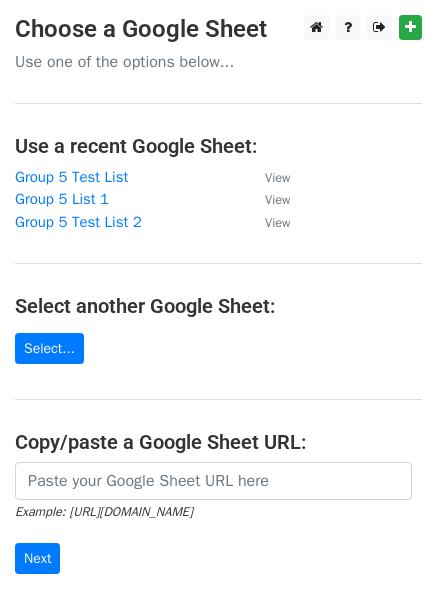 scroll, scrollTop: 0, scrollLeft: 0, axis: both 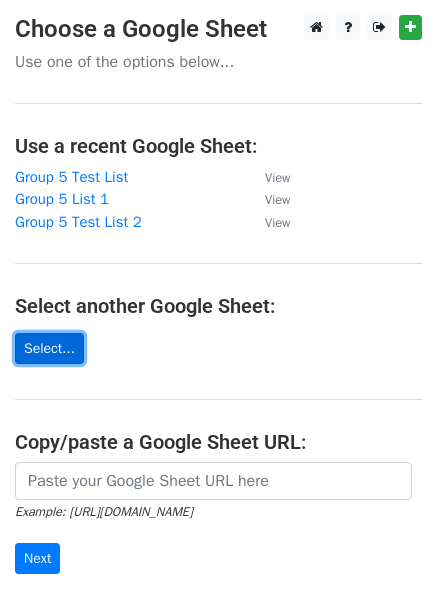 click on "Select..." at bounding box center [49, 348] 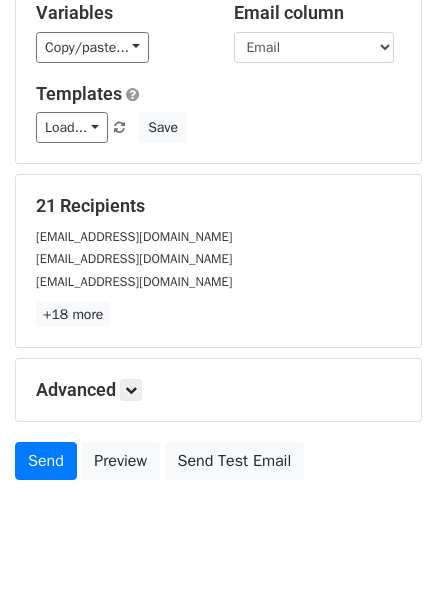 scroll, scrollTop: 184, scrollLeft: 0, axis: vertical 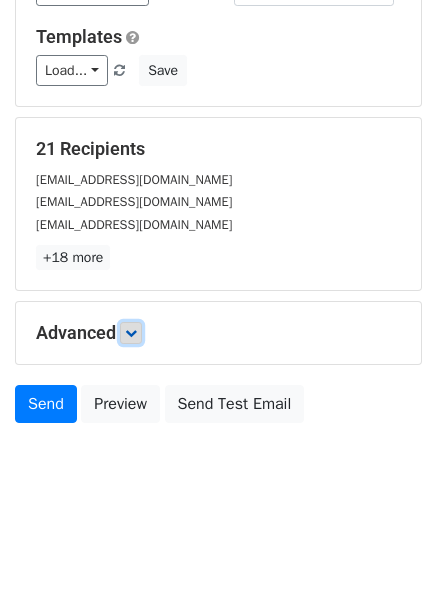 click at bounding box center [131, 333] 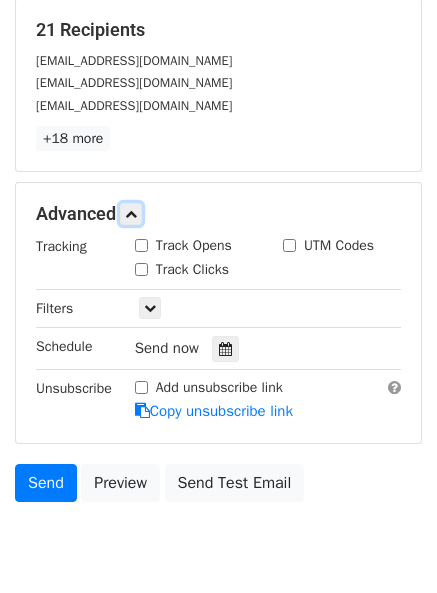 scroll, scrollTop: 380, scrollLeft: 0, axis: vertical 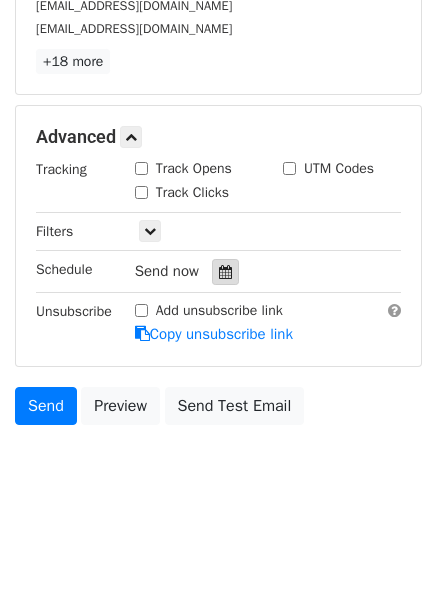 click at bounding box center (225, 272) 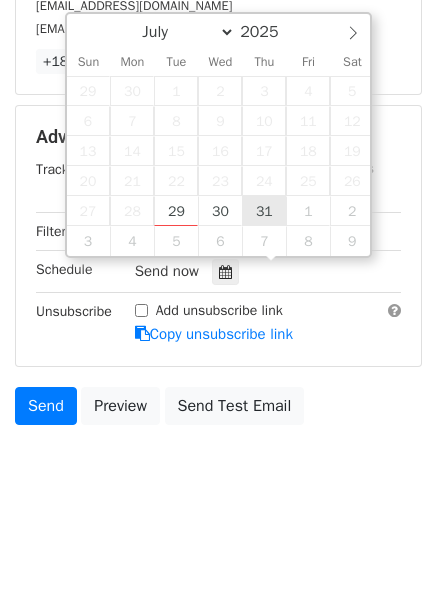 type on "2025-07-31 12:00" 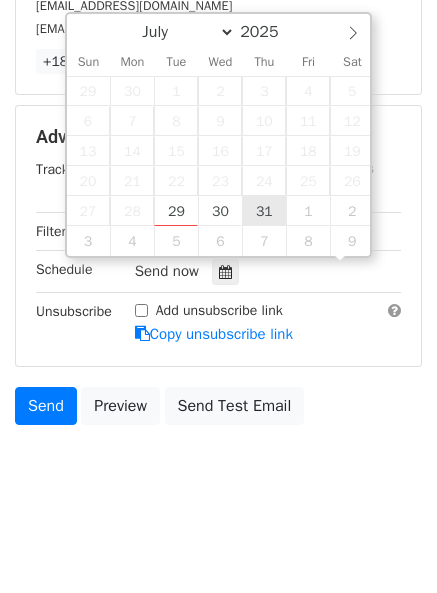 scroll, scrollTop: 1, scrollLeft: 0, axis: vertical 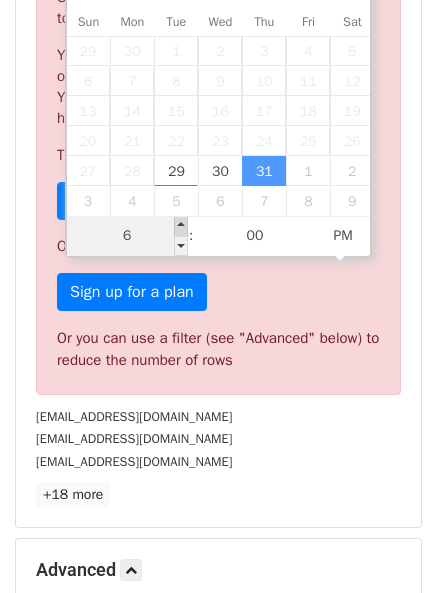type on "06" 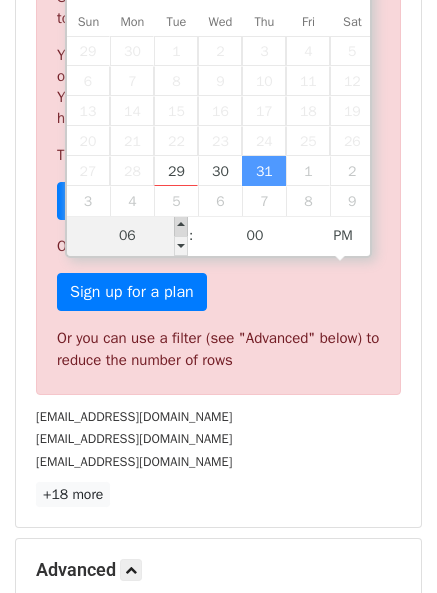 type on "2025-07-31 18:00" 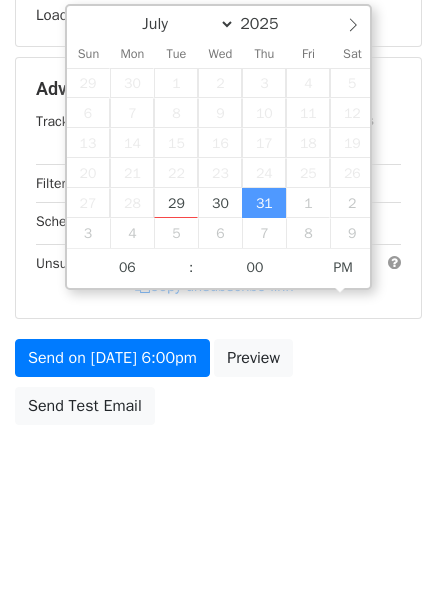 scroll, scrollTop: 380, scrollLeft: 0, axis: vertical 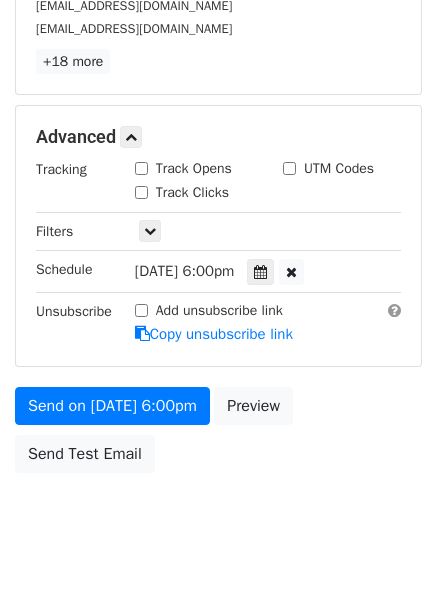 click on "Send on Jul 31 at 6:00pm
Preview
Send Test Email" at bounding box center (218, 435) 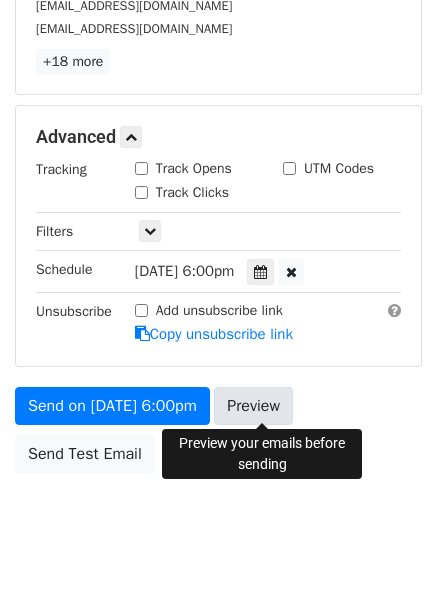 click on "Preview" at bounding box center [253, 406] 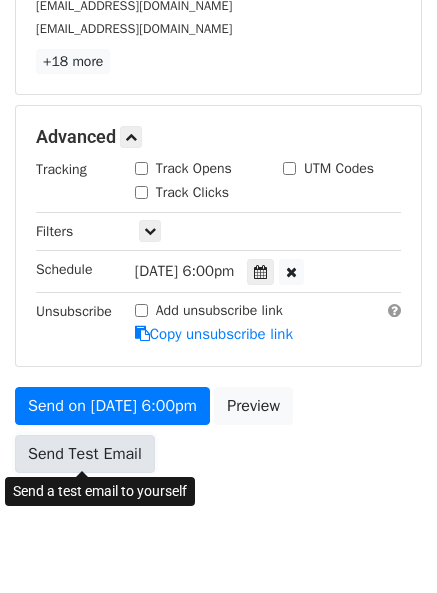 click on "Send Test Email" at bounding box center (85, 454) 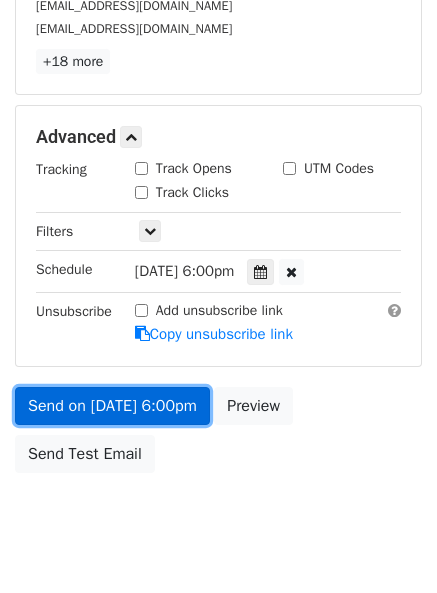 click on "Send on Jul 31 at 6:00pm" at bounding box center (112, 406) 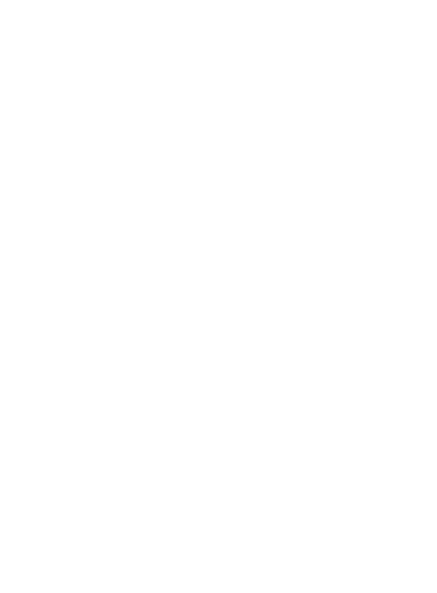 scroll, scrollTop: 0, scrollLeft: 0, axis: both 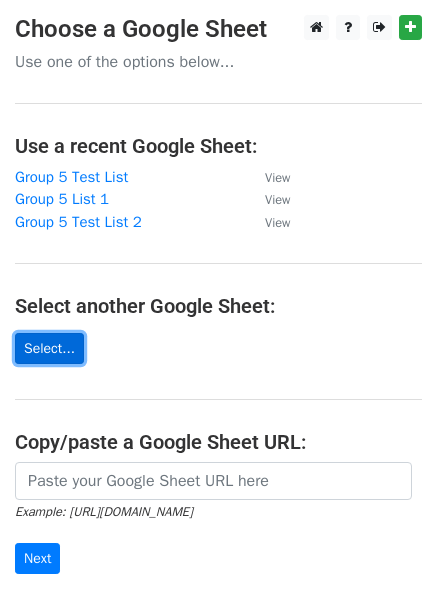 click on "Select..." at bounding box center (49, 348) 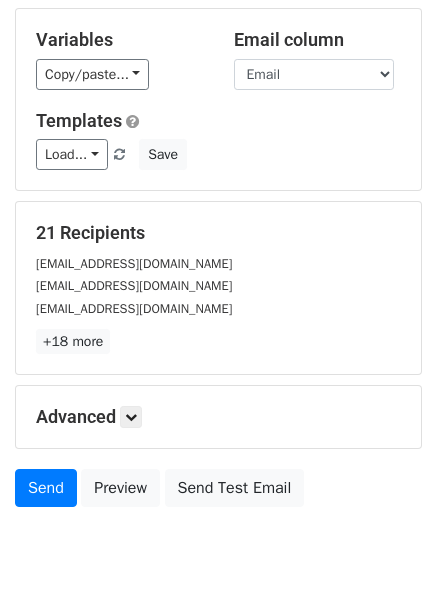 scroll, scrollTop: 184, scrollLeft: 0, axis: vertical 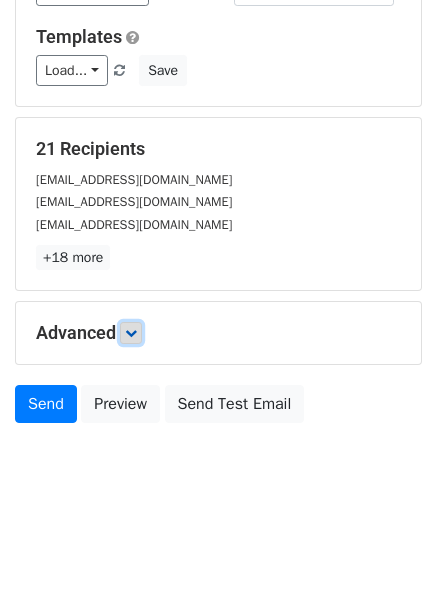 click at bounding box center [131, 333] 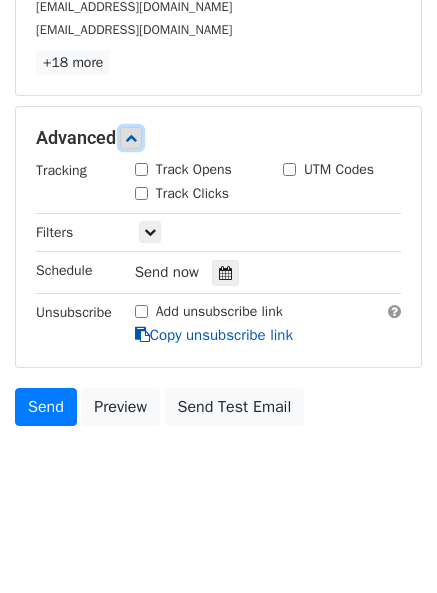 scroll, scrollTop: 380, scrollLeft: 0, axis: vertical 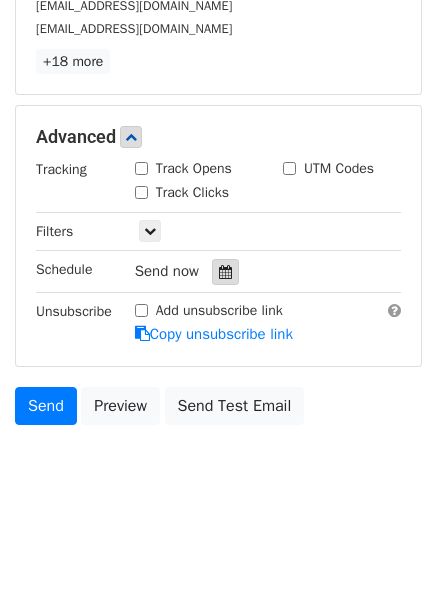 click at bounding box center (225, 272) 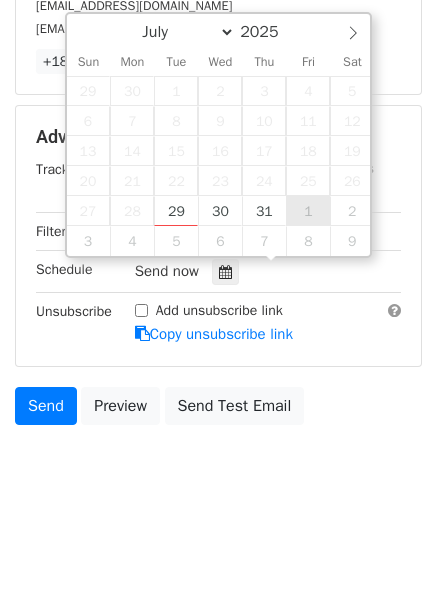 type on "[DATE] 12:00" 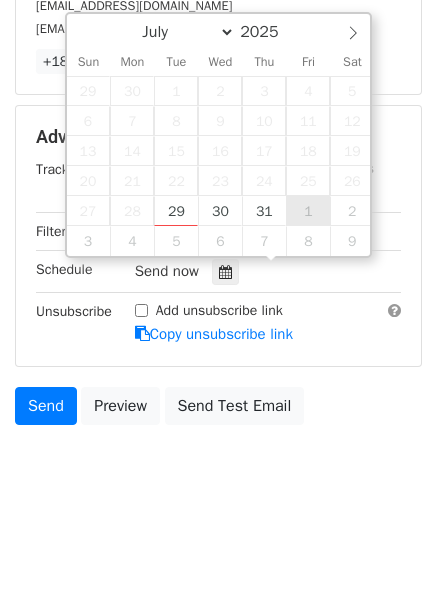 select on "7" 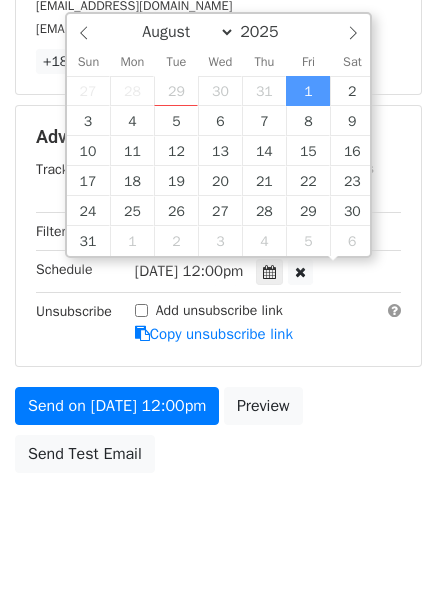 scroll, scrollTop: 1, scrollLeft: 0, axis: vertical 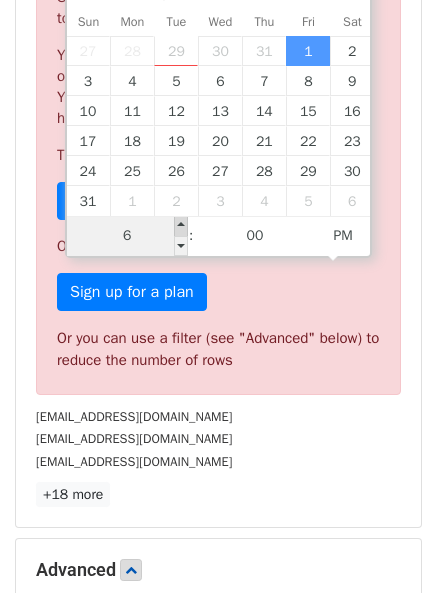 type on "06" 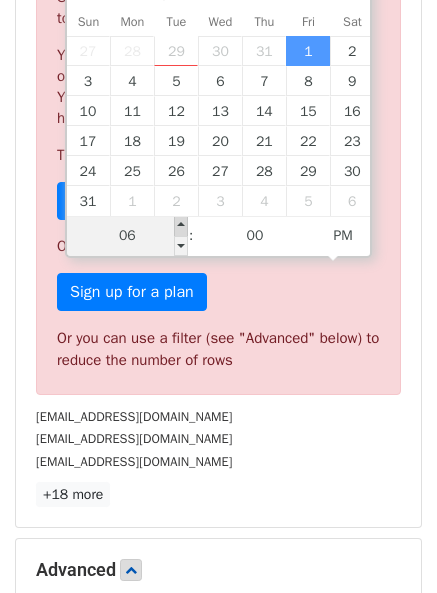 type on "[DATE] 18:00" 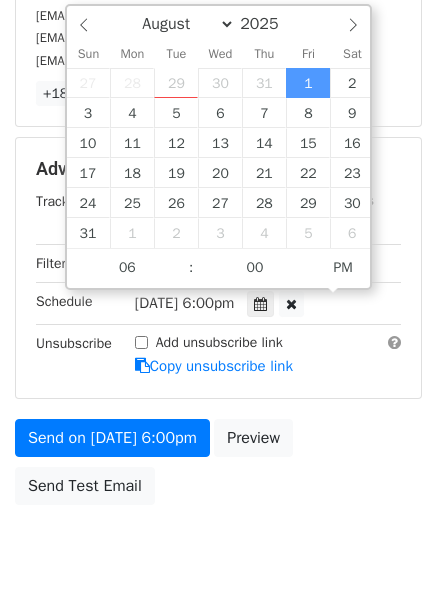 scroll, scrollTop: 380, scrollLeft: 0, axis: vertical 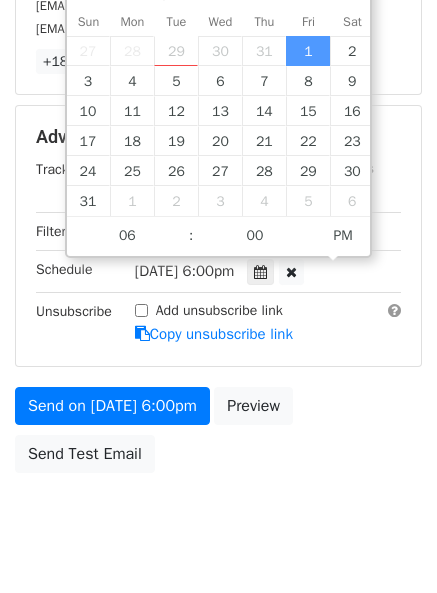 click on "Send on [DATE] 6:00pm
Preview
Send Test Email" at bounding box center (218, 435) 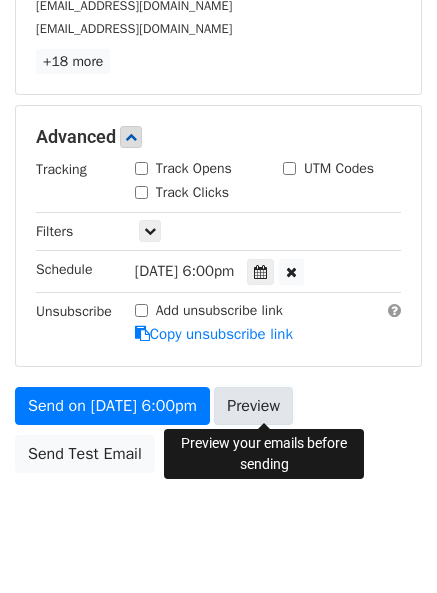 click on "Preview" at bounding box center [253, 406] 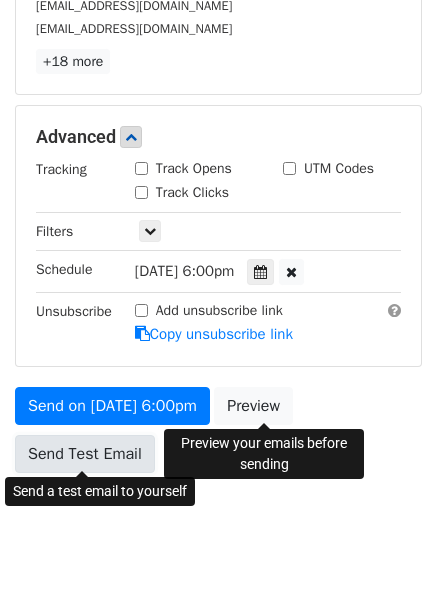 click on "Send Test Email" at bounding box center (85, 454) 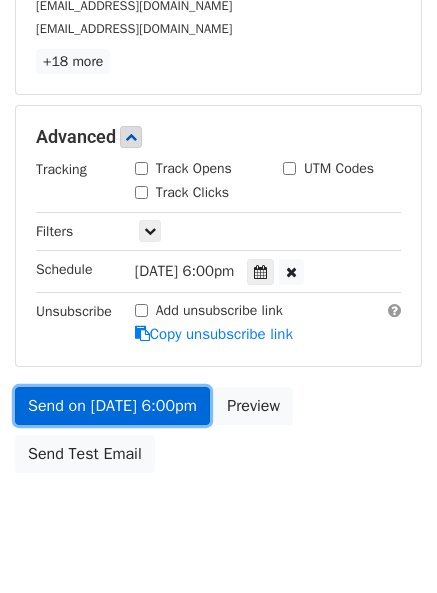 click on "Send on [DATE] 6:00pm" at bounding box center [112, 406] 